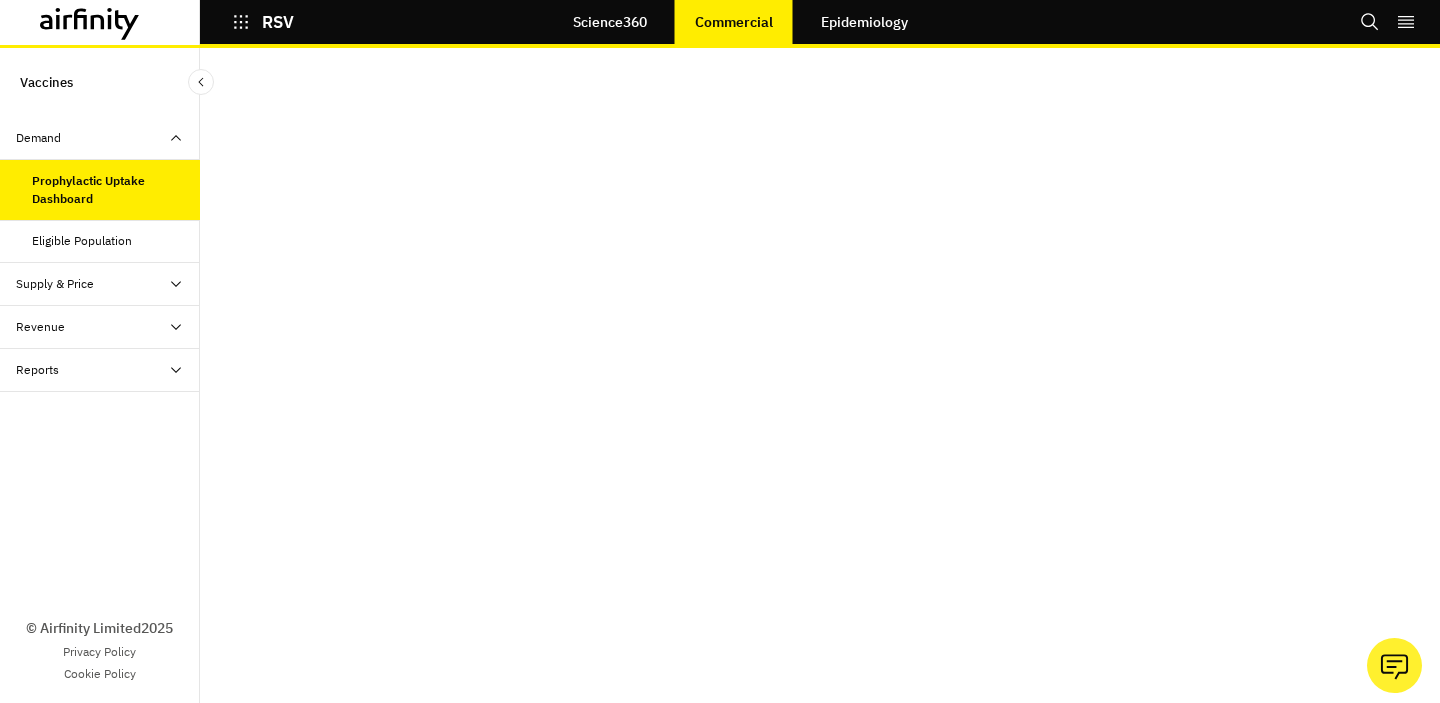 scroll, scrollTop: 0, scrollLeft: 0, axis: both 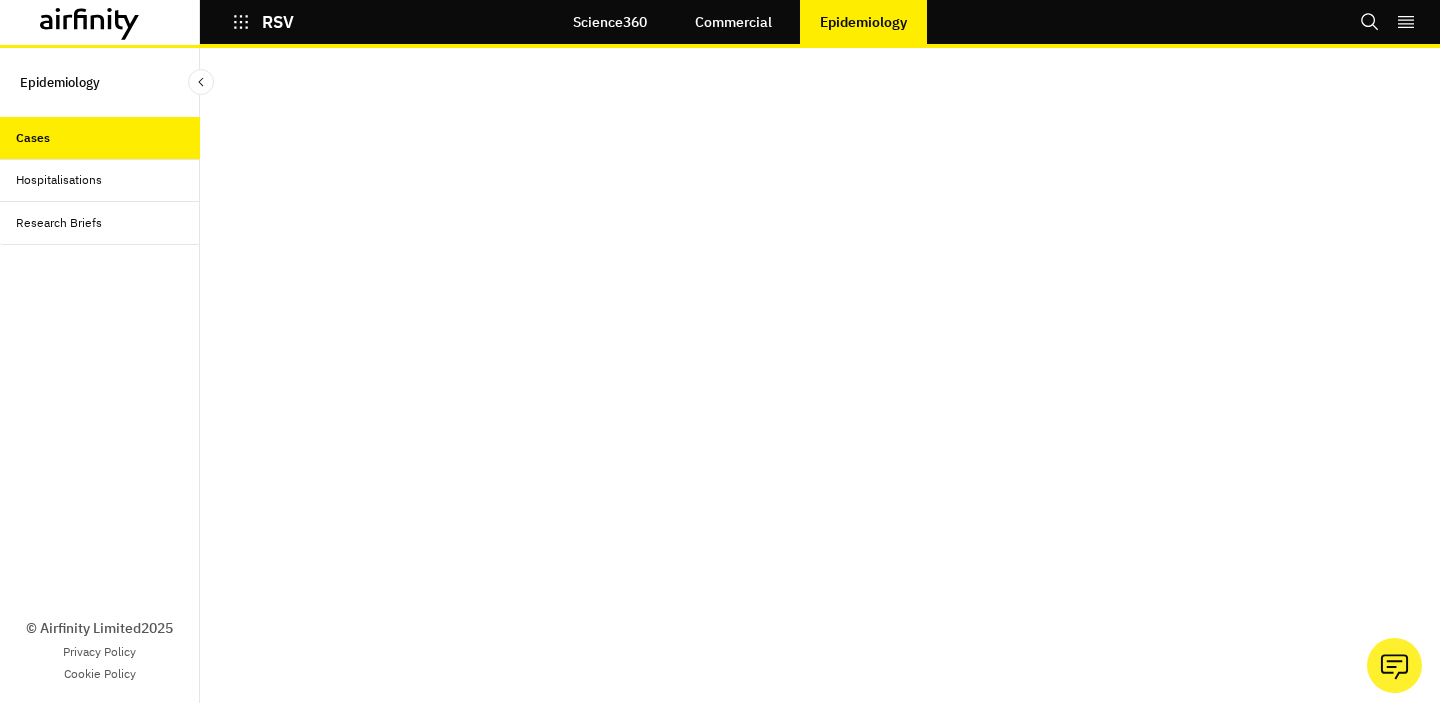 click at bounding box center [119, 24] 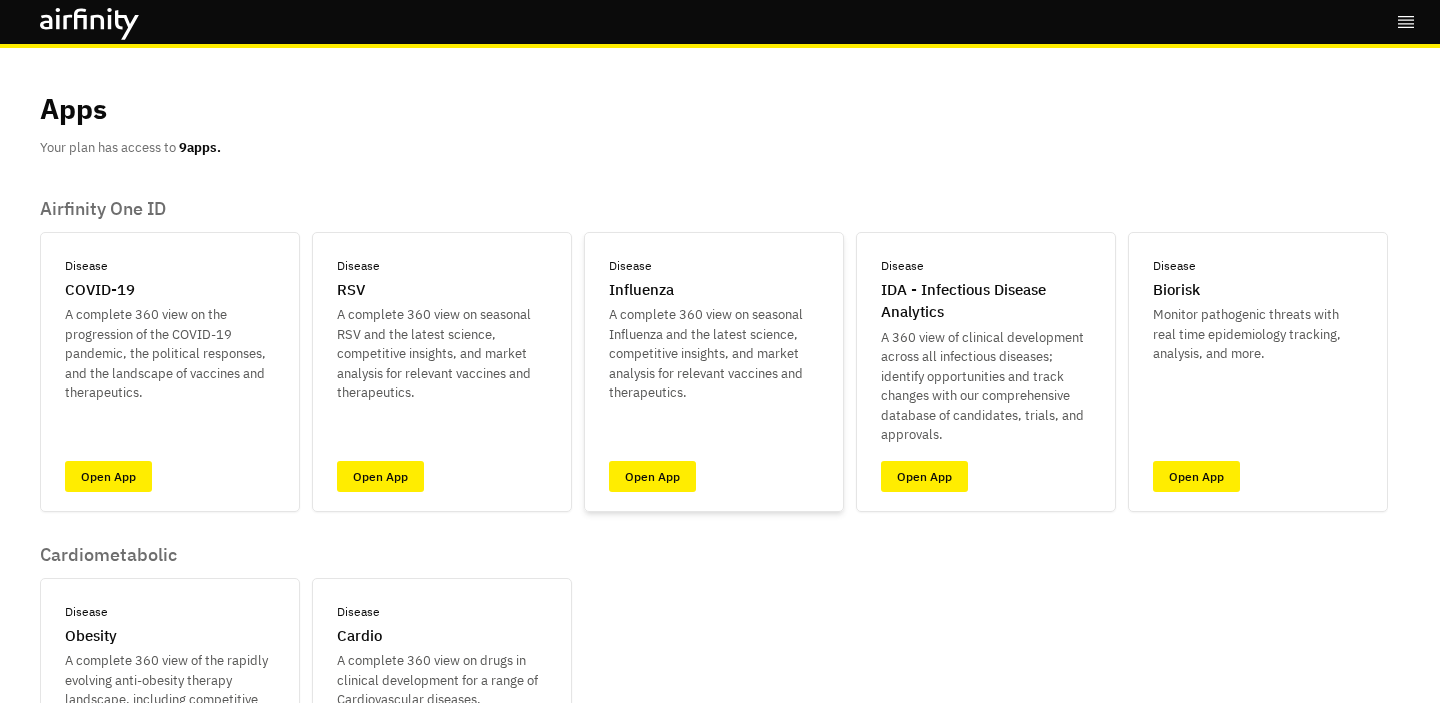 click on "Disease Influenza A complete 360 view on seasonal Influenza and the latest science, competitive insights, and market analysis for relevant vaccines and therapeutics. Open App" at bounding box center (714, 372) 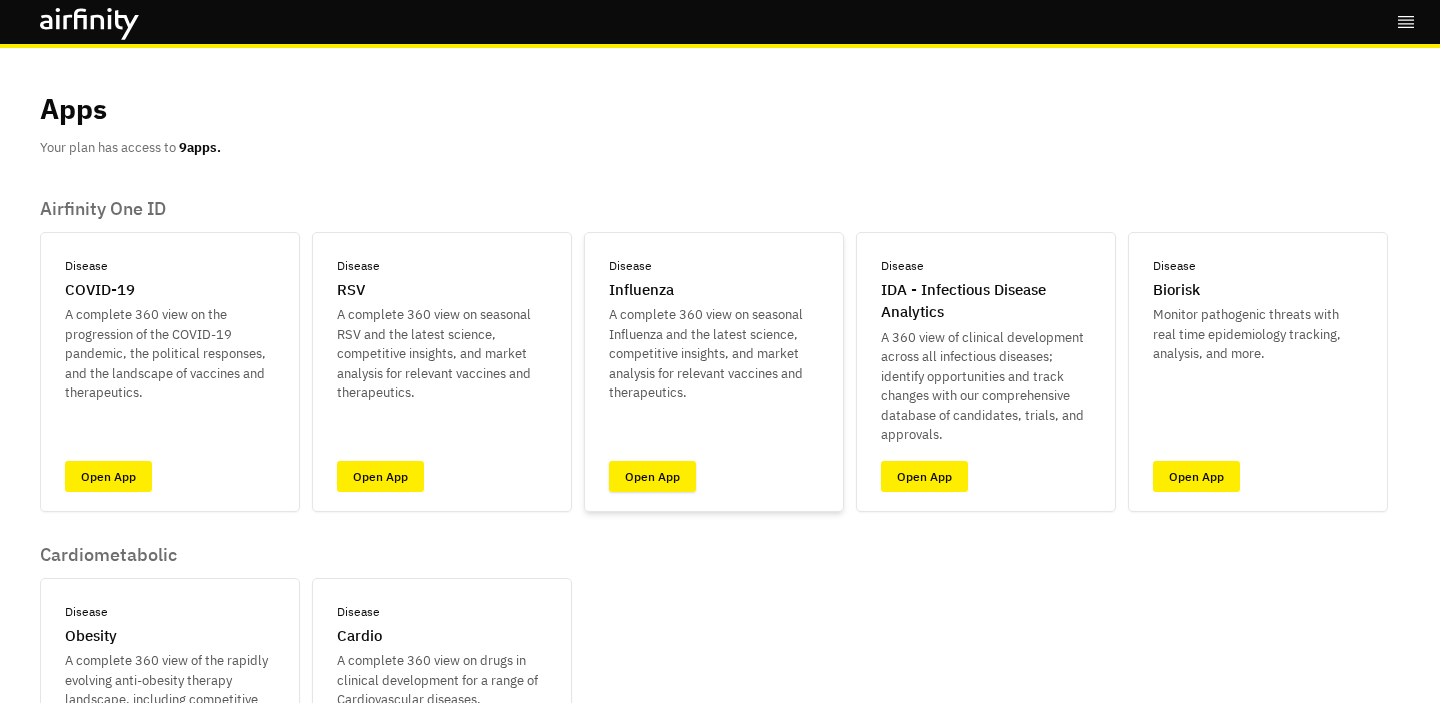 click on "Open App" at bounding box center [652, 476] 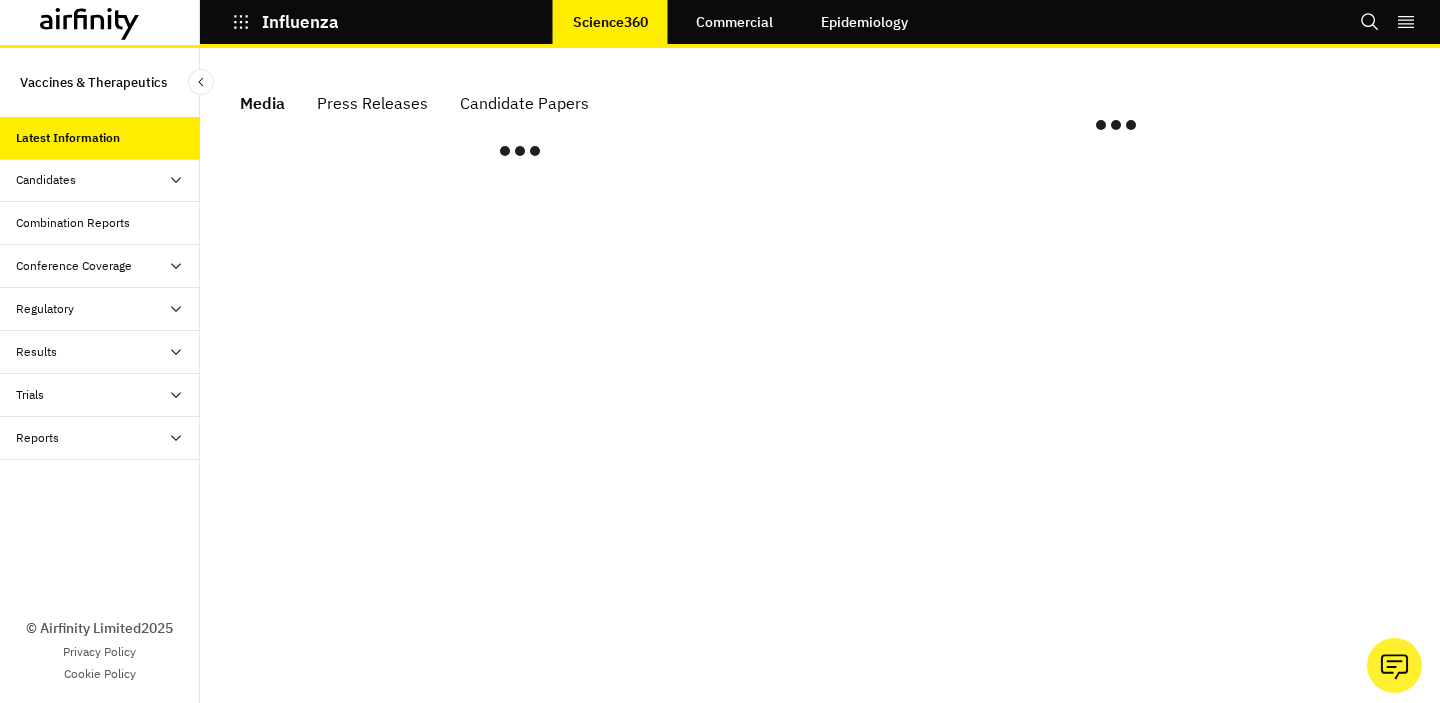 scroll, scrollTop: 0, scrollLeft: 0, axis: both 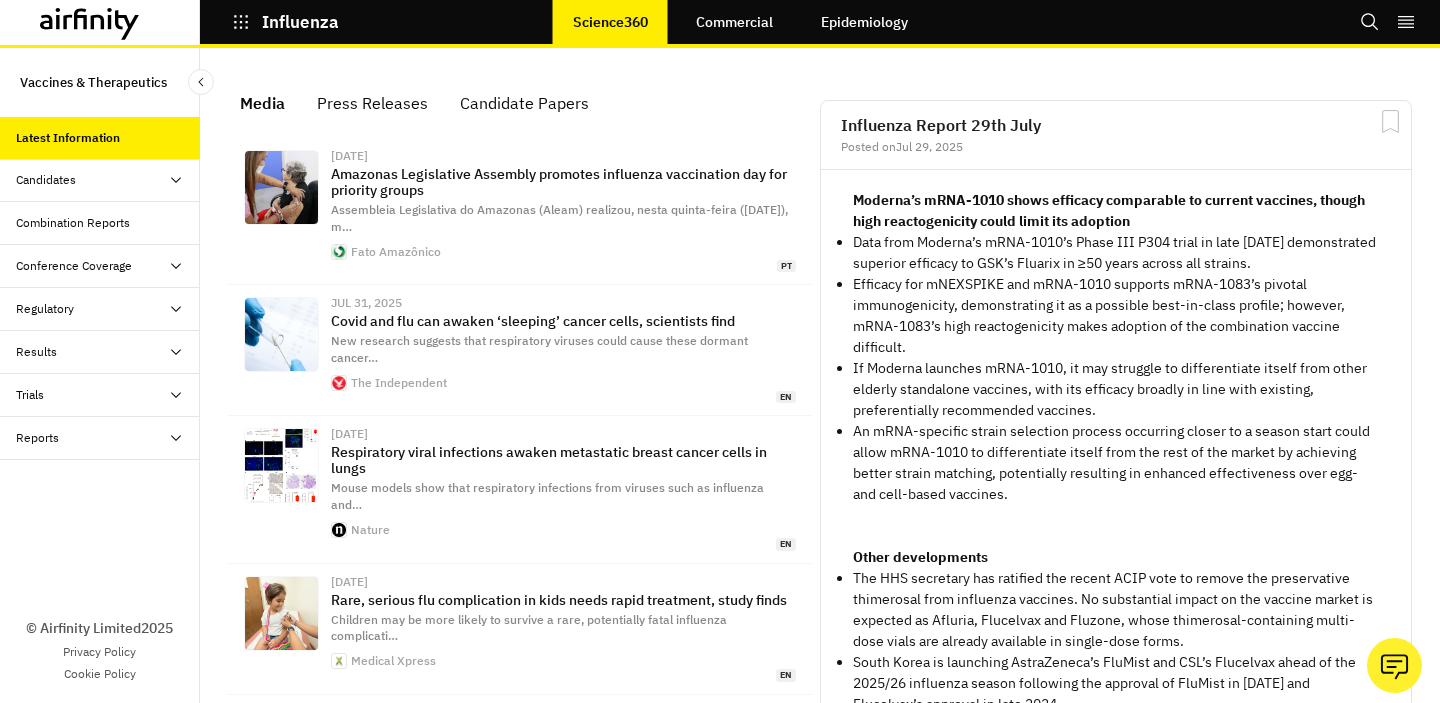 click on "Candidates" at bounding box center [46, 180] 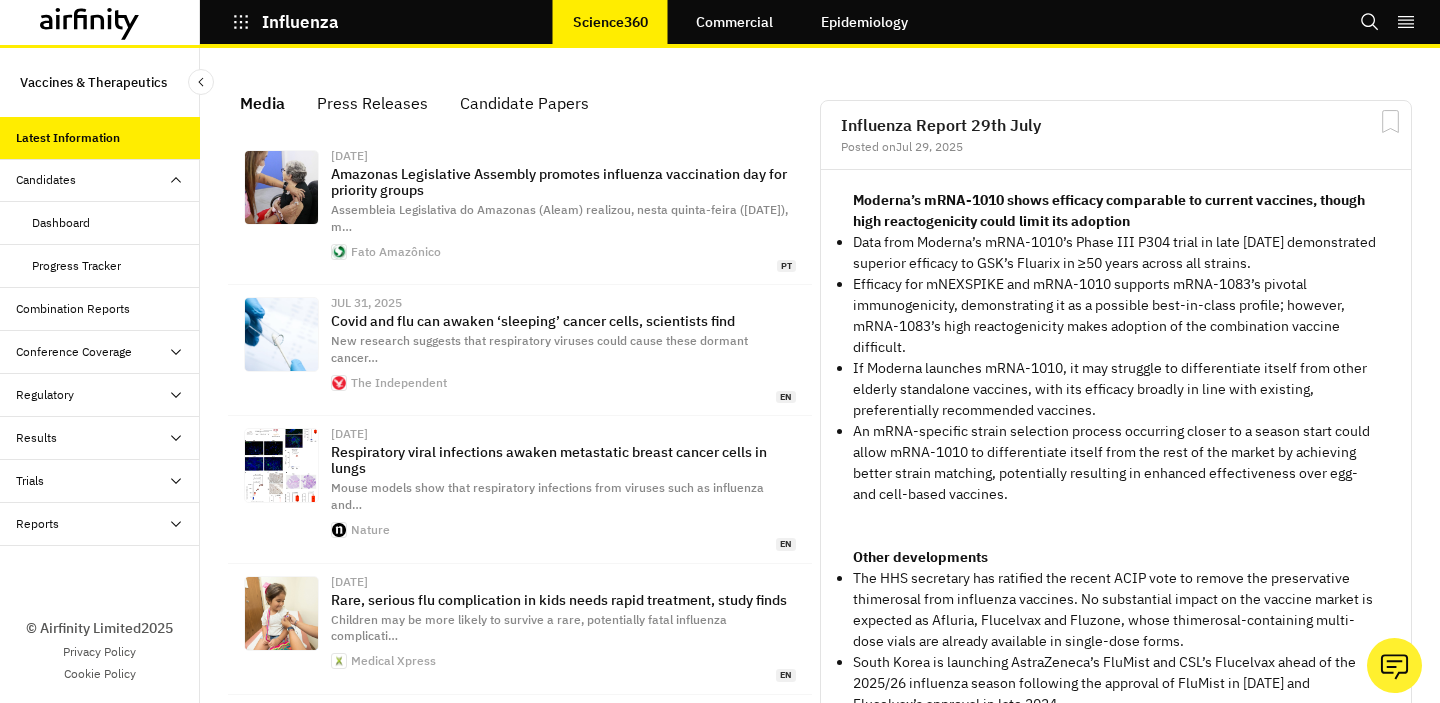 click on "Dashboard" at bounding box center (100, 223) 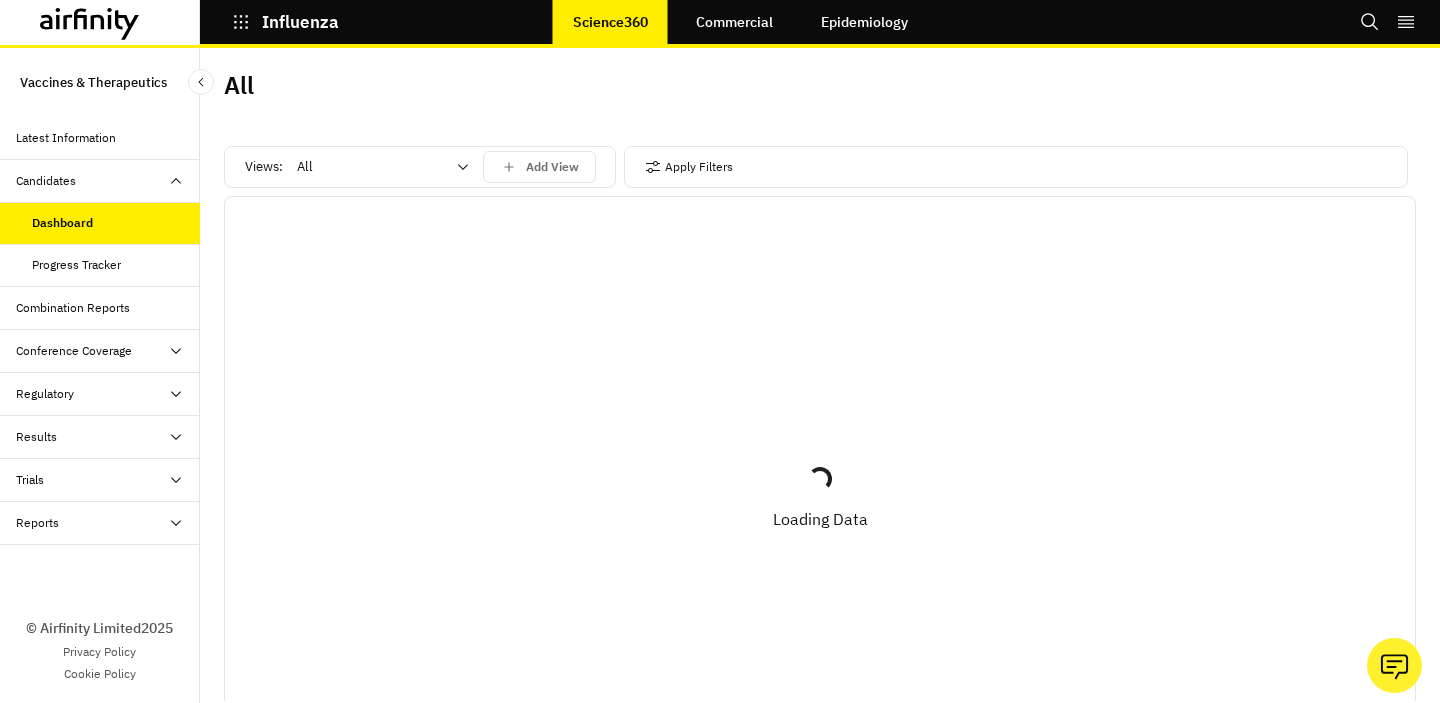 scroll, scrollTop: 0, scrollLeft: 0, axis: both 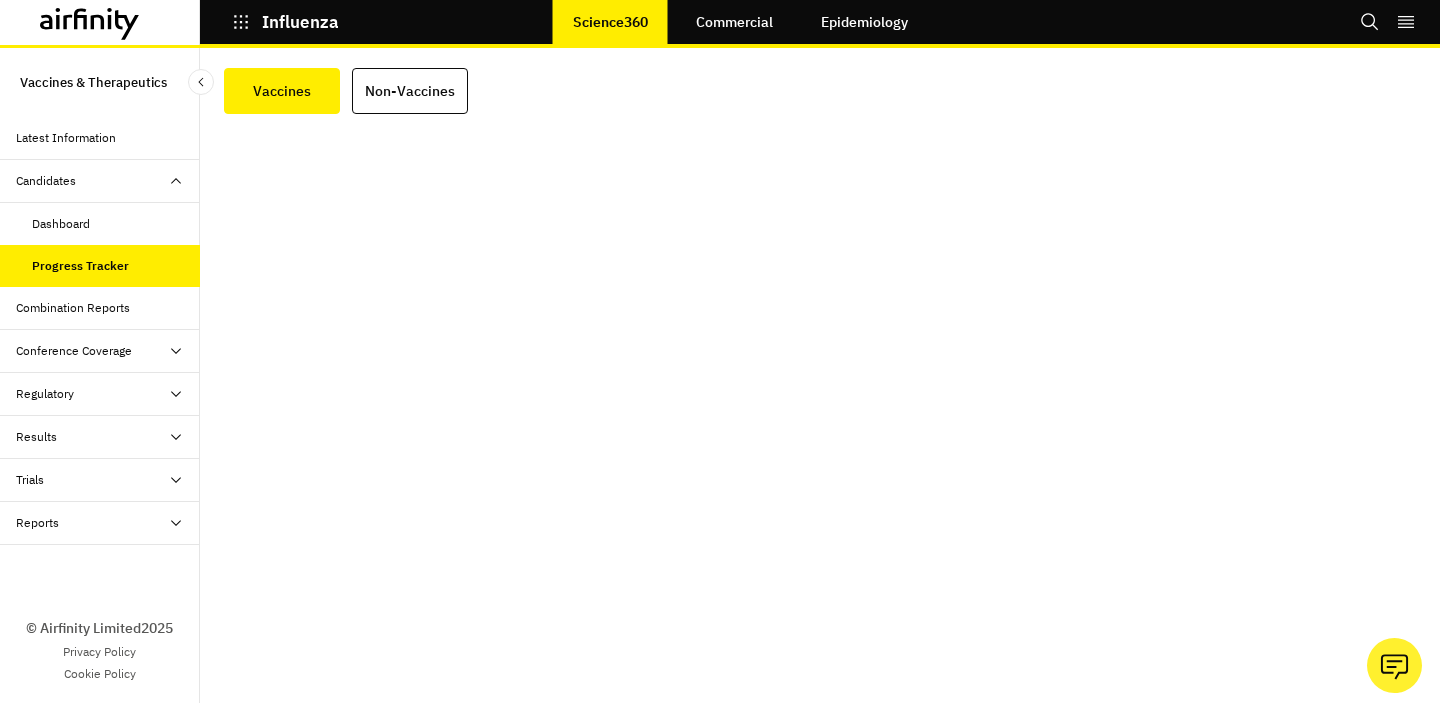 click 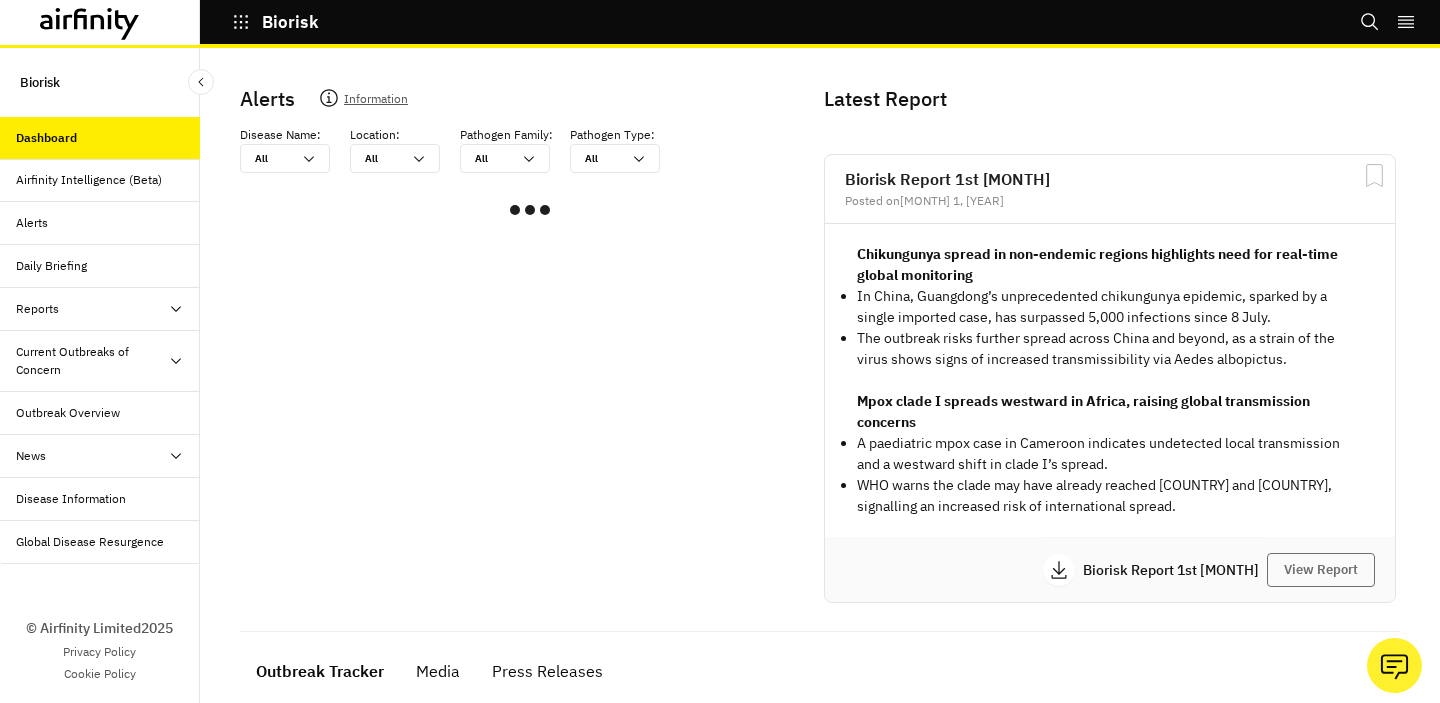 scroll, scrollTop: 0, scrollLeft: 0, axis: both 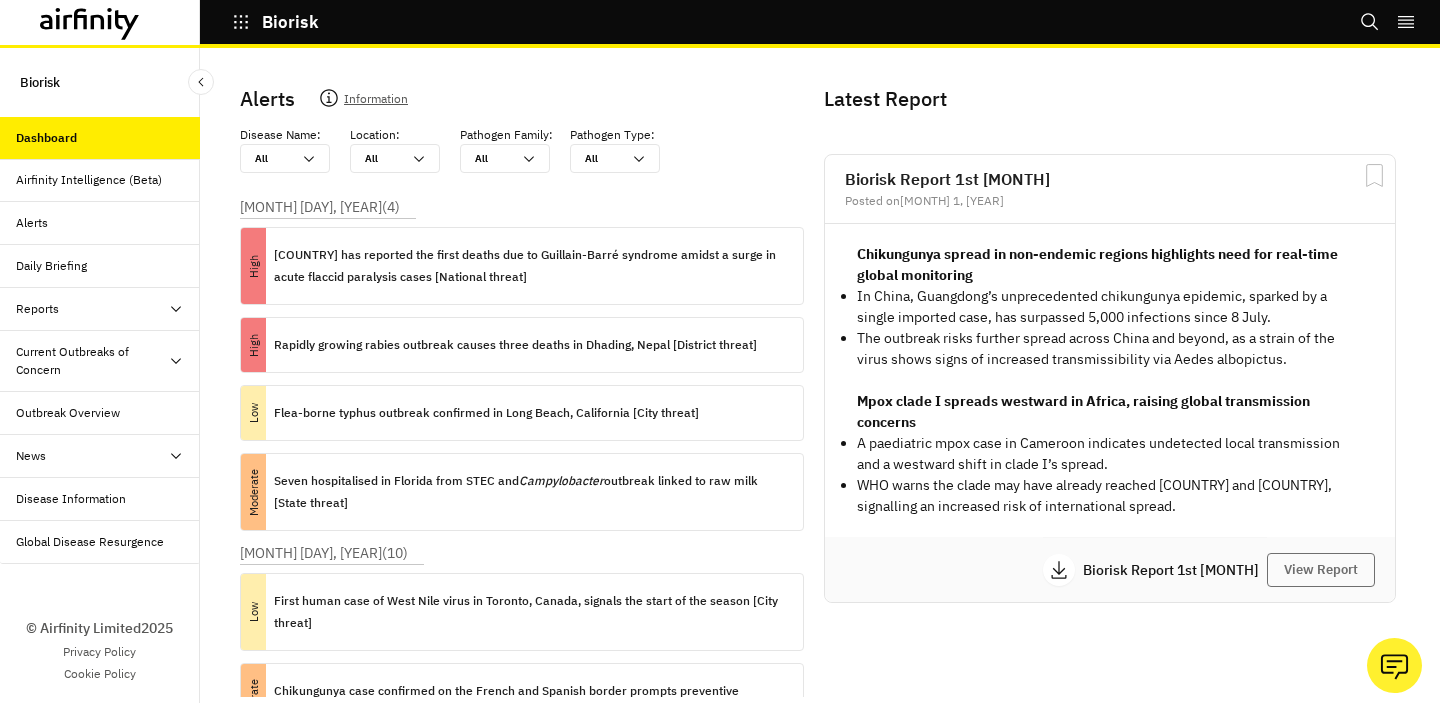 click on "Airfinity Intelligence (Beta)" at bounding box center [100, 180] 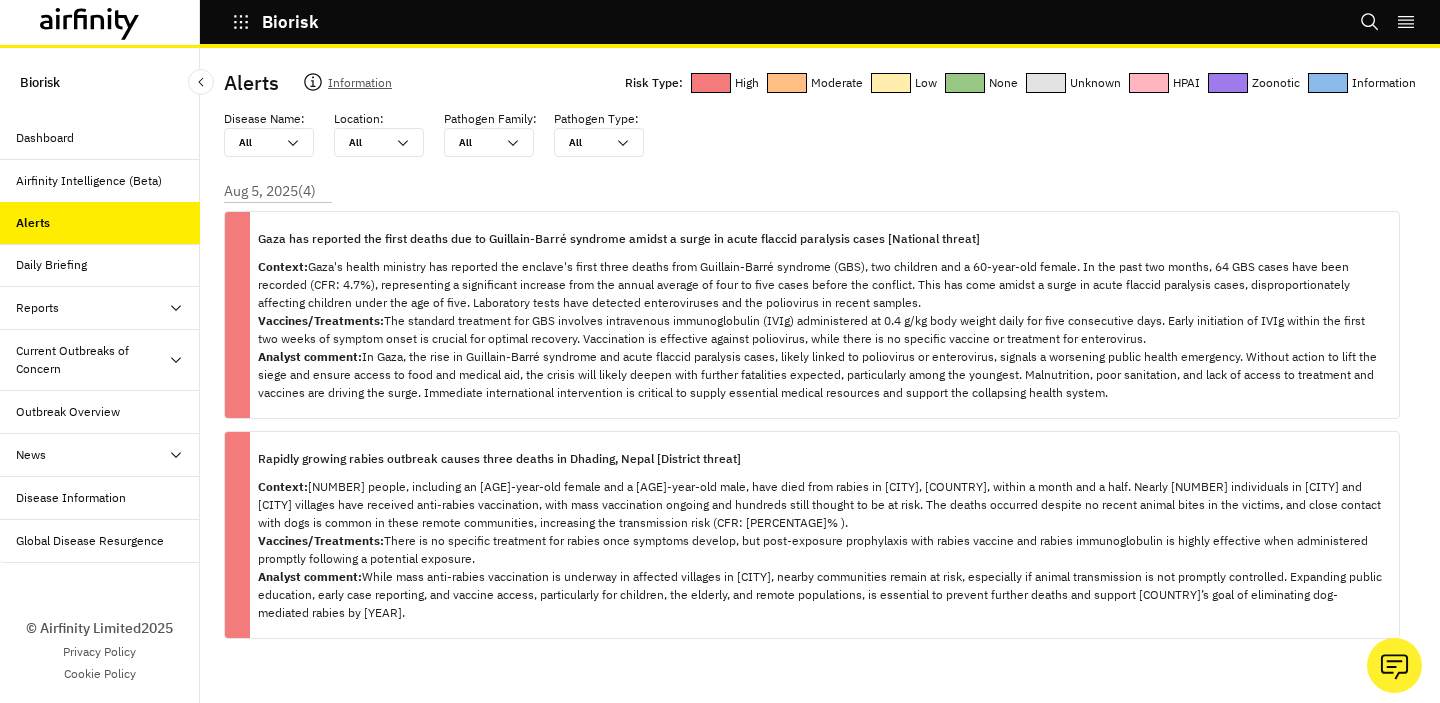 scroll, scrollTop: 0, scrollLeft: 0, axis: both 